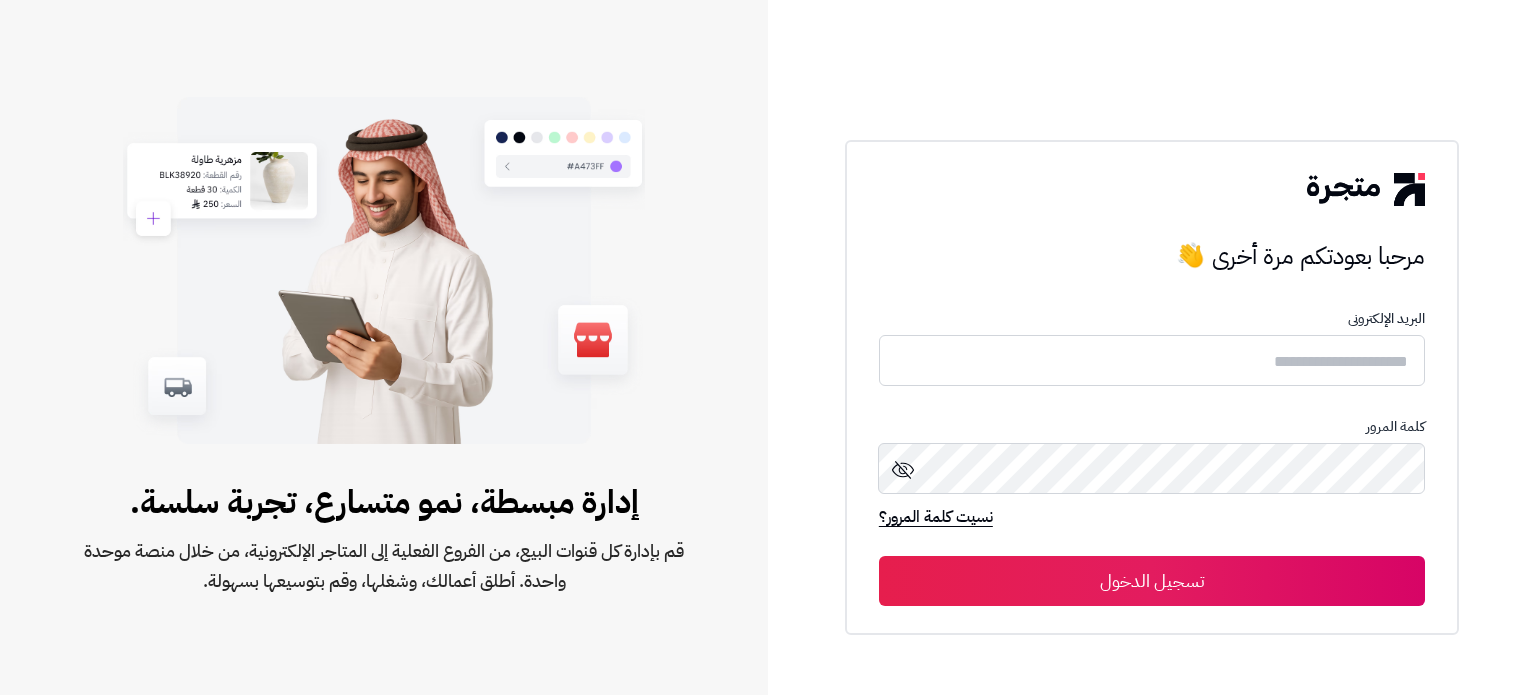 scroll, scrollTop: 0, scrollLeft: 0, axis: both 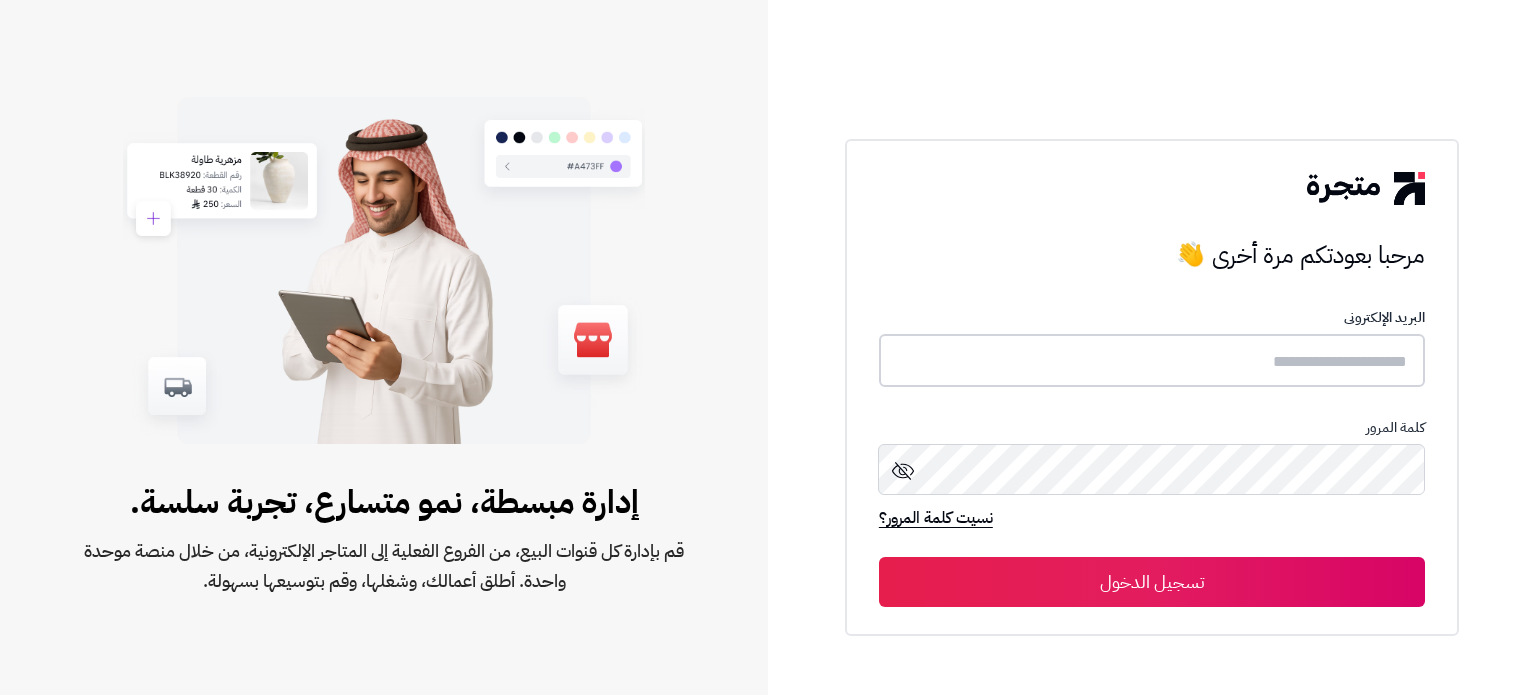 type on "**********" 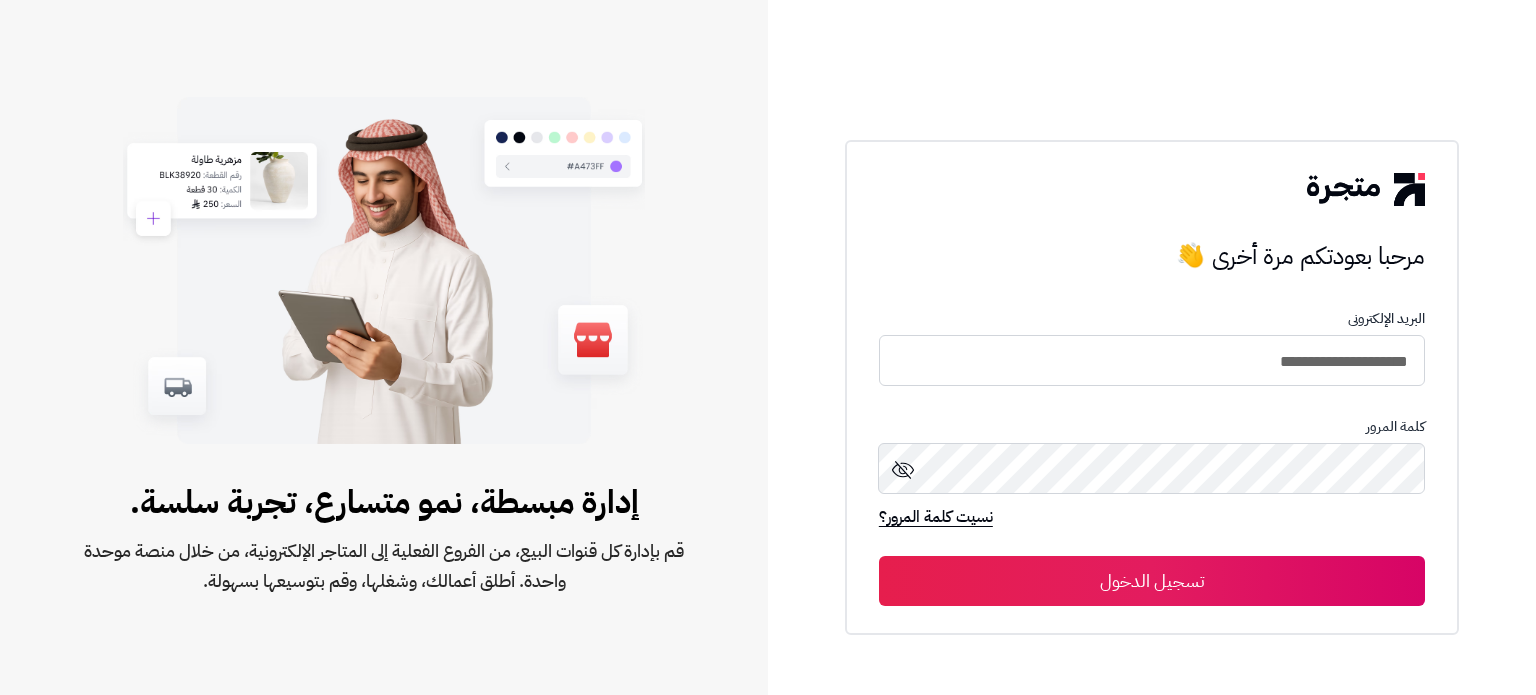 click on "تسجيل الدخول" at bounding box center (1152, 581) 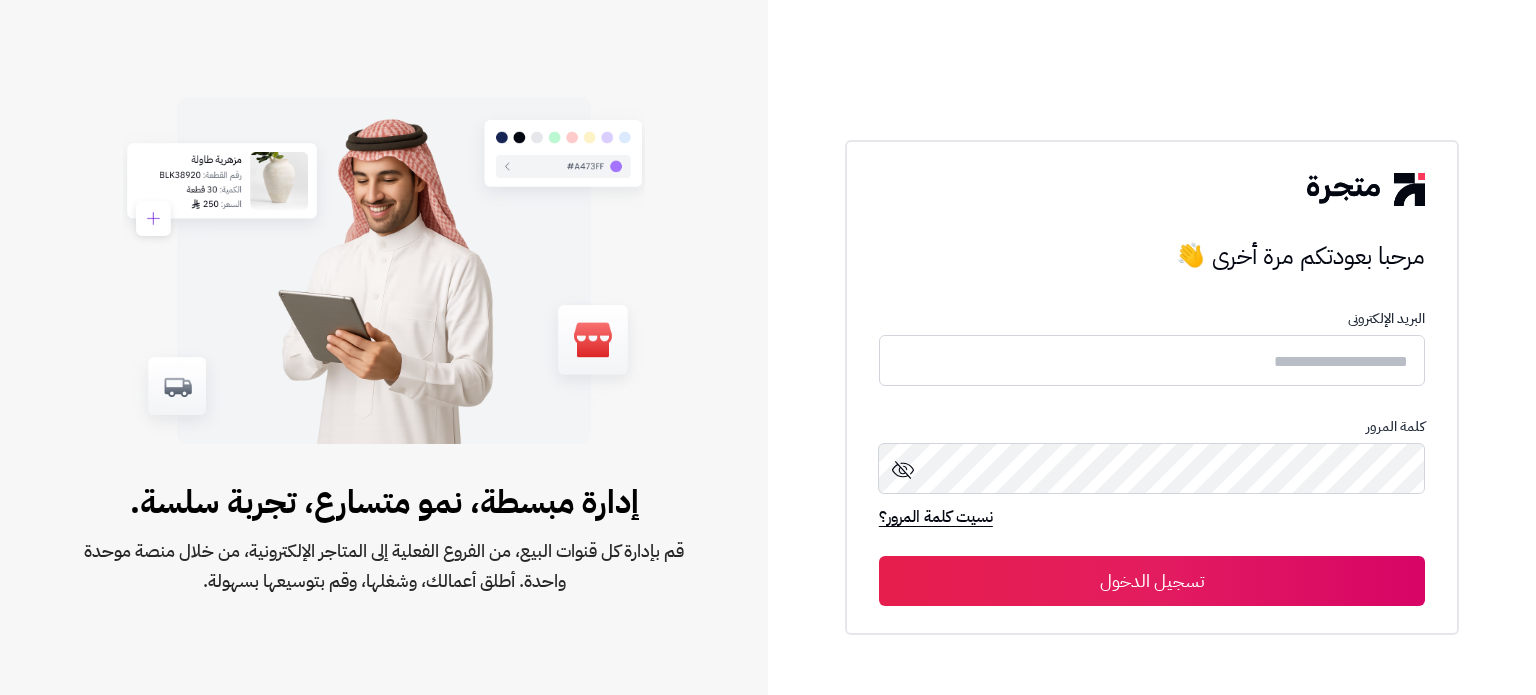 scroll, scrollTop: 0, scrollLeft: 0, axis: both 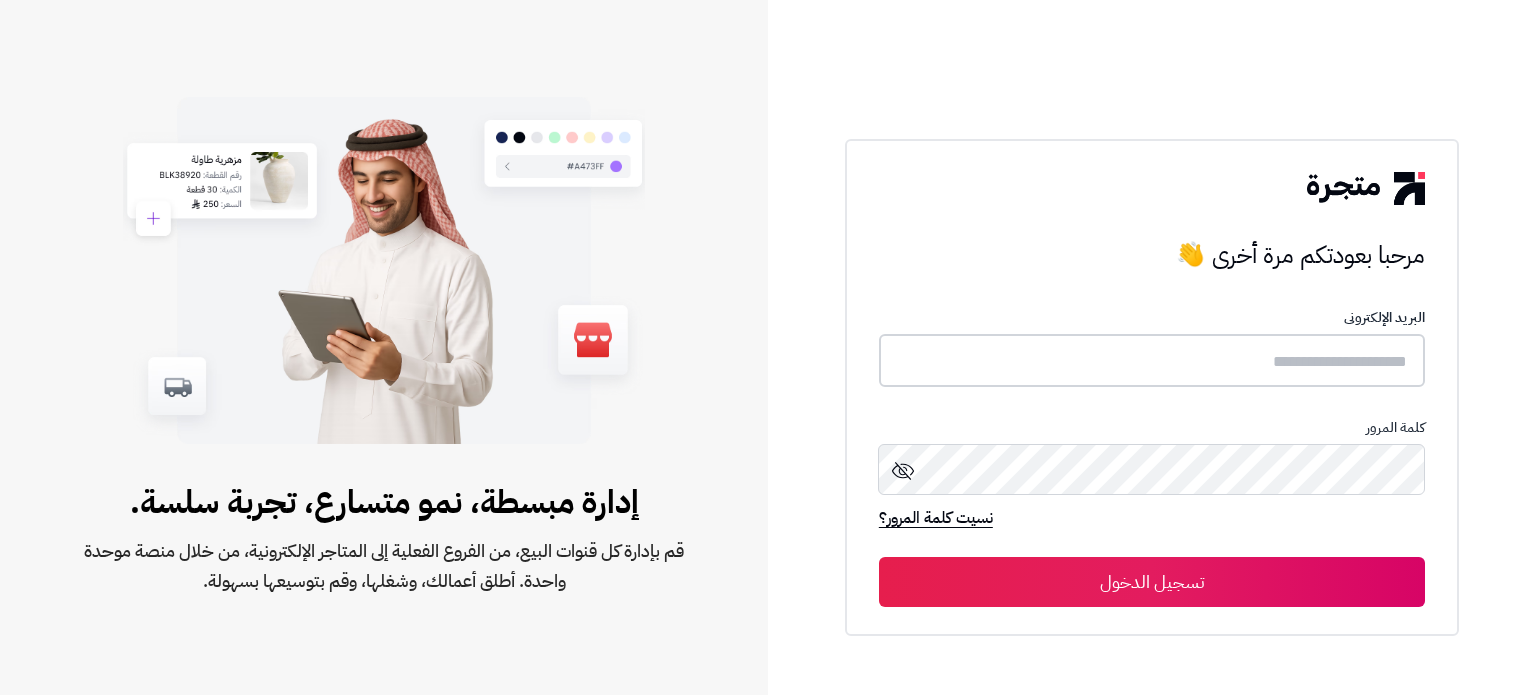 type on "**********" 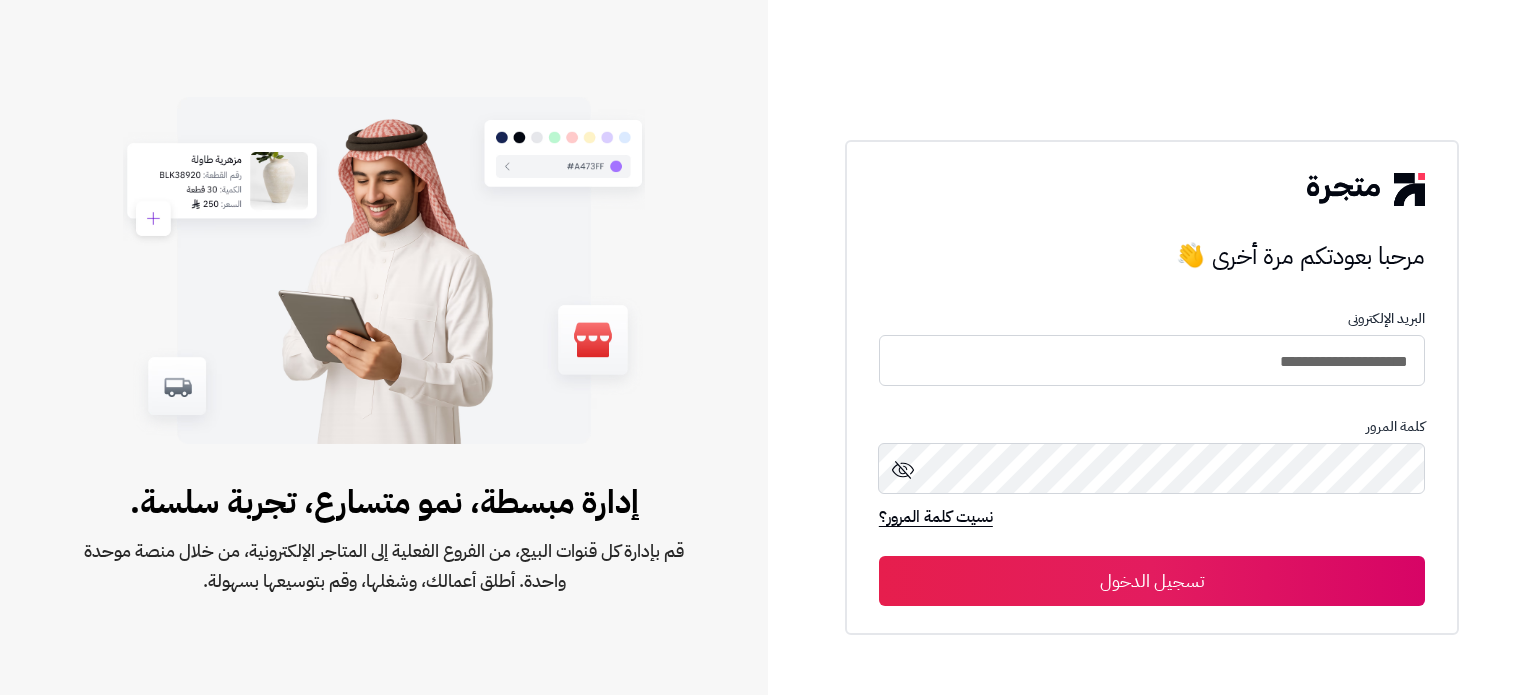 click on "تسجيل الدخول" at bounding box center (1152, 581) 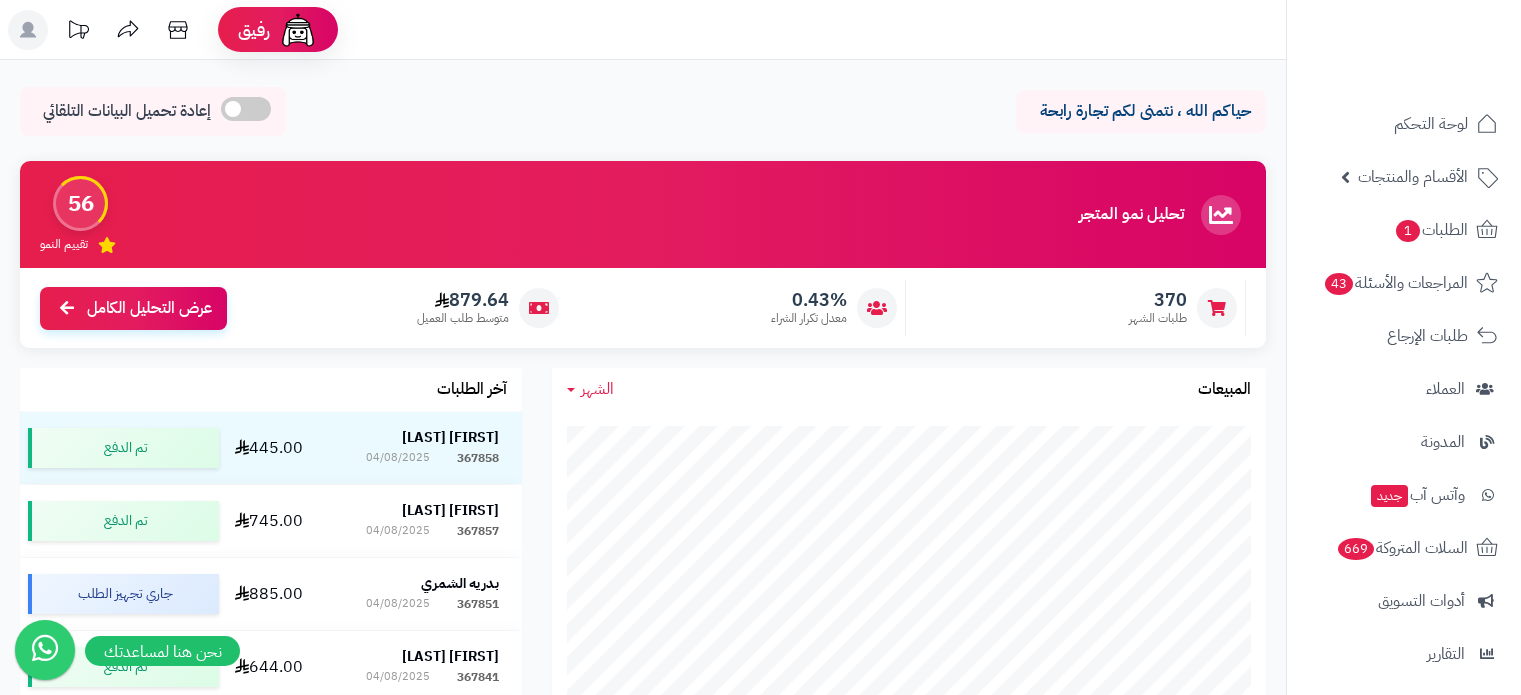 scroll, scrollTop: 0, scrollLeft: 0, axis: both 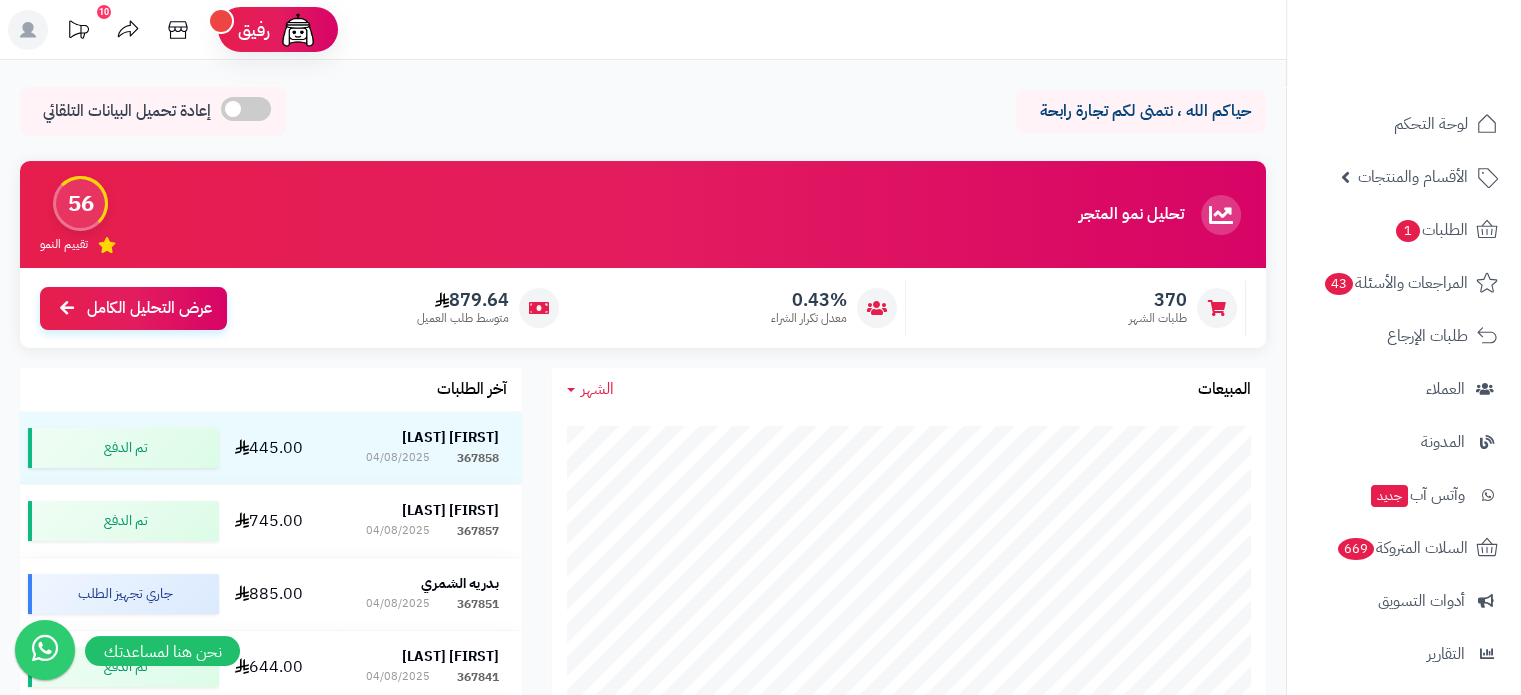 click on "الشهر" at bounding box center [597, 389] 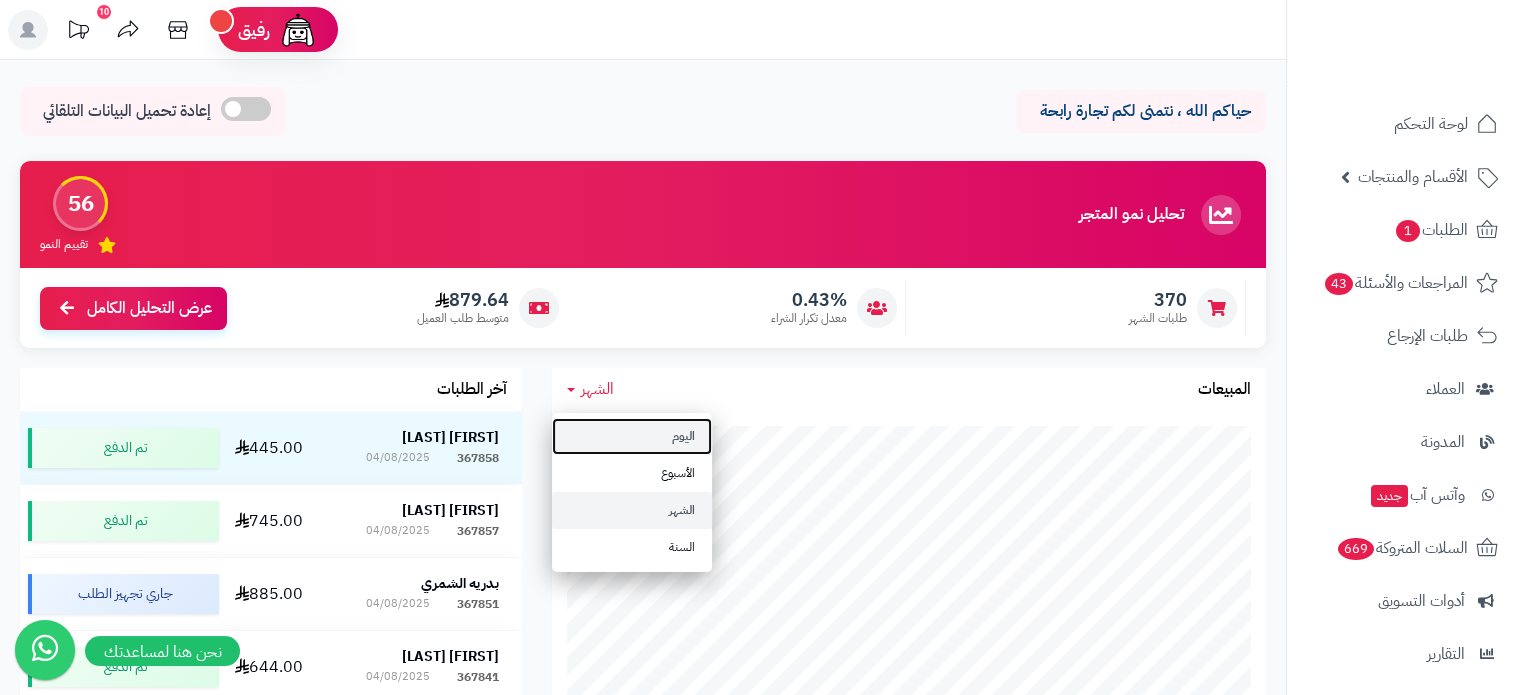 click on "اليوم" at bounding box center [632, 436] 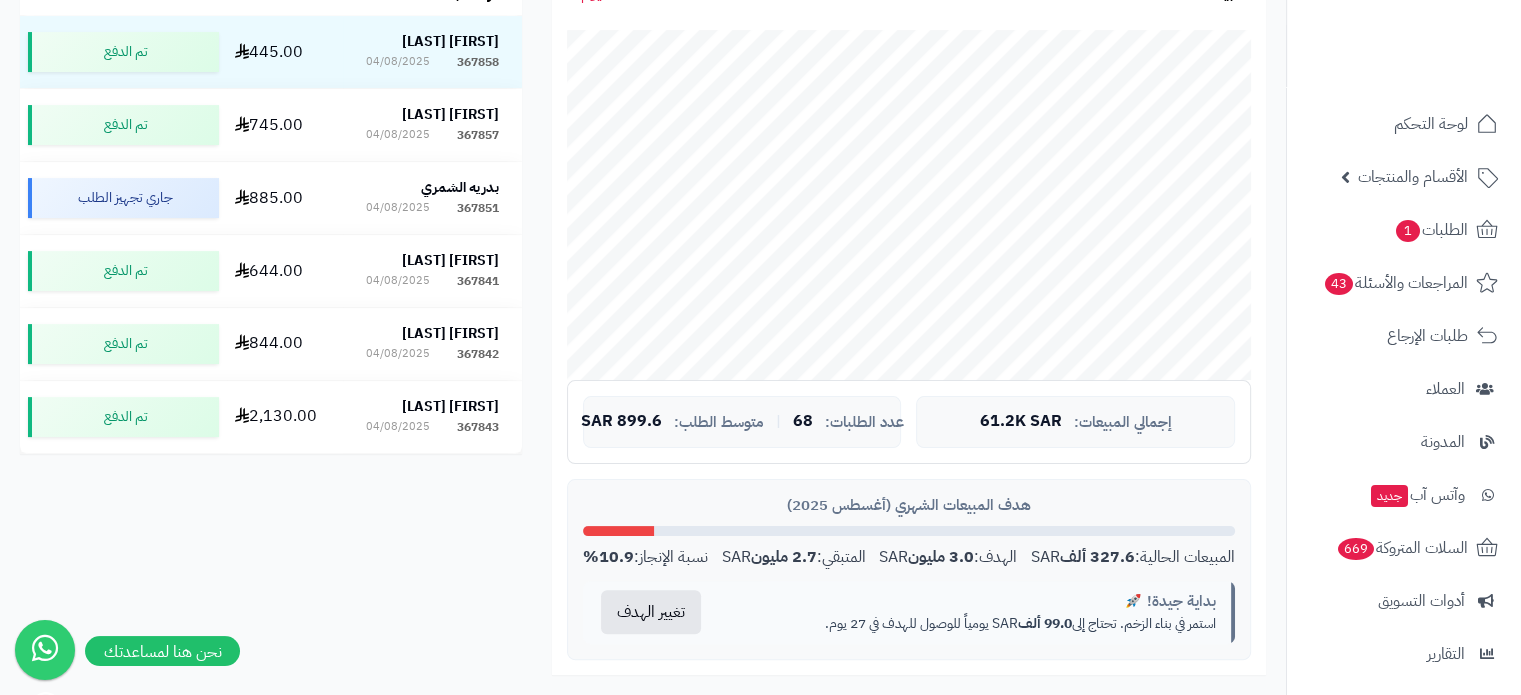 scroll, scrollTop: 400, scrollLeft: 0, axis: vertical 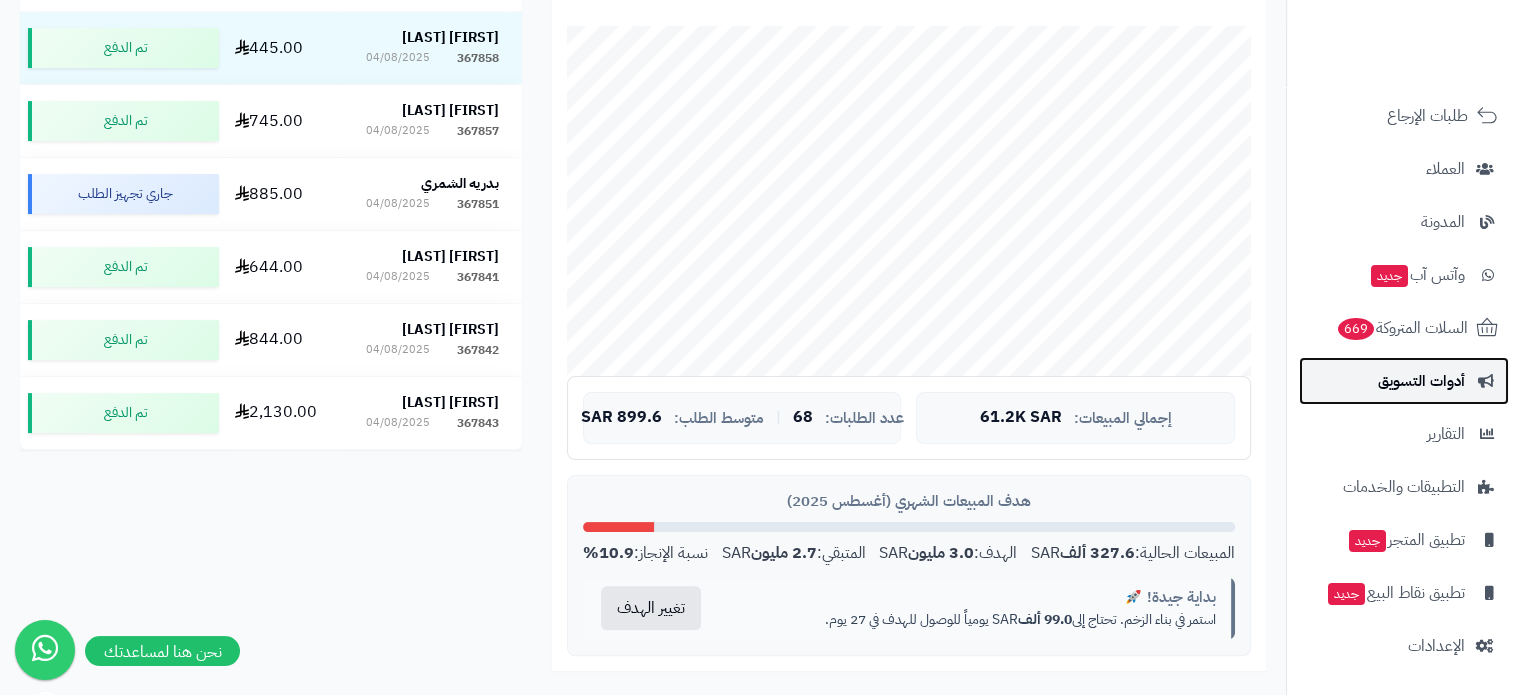 click on "أدوات التسويق" at bounding box center [1421, 381] 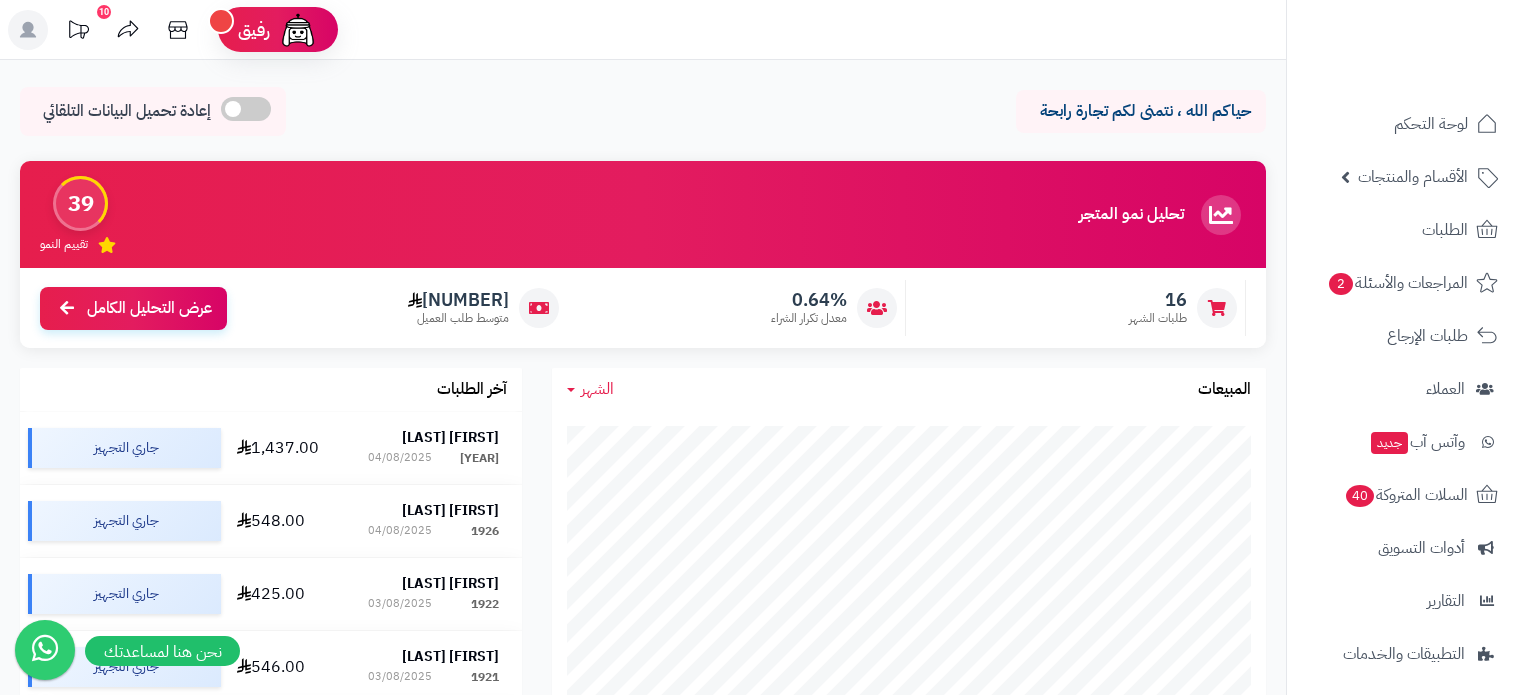 scroll, scrollTop: 0, scrollLeft: 0, axis: both 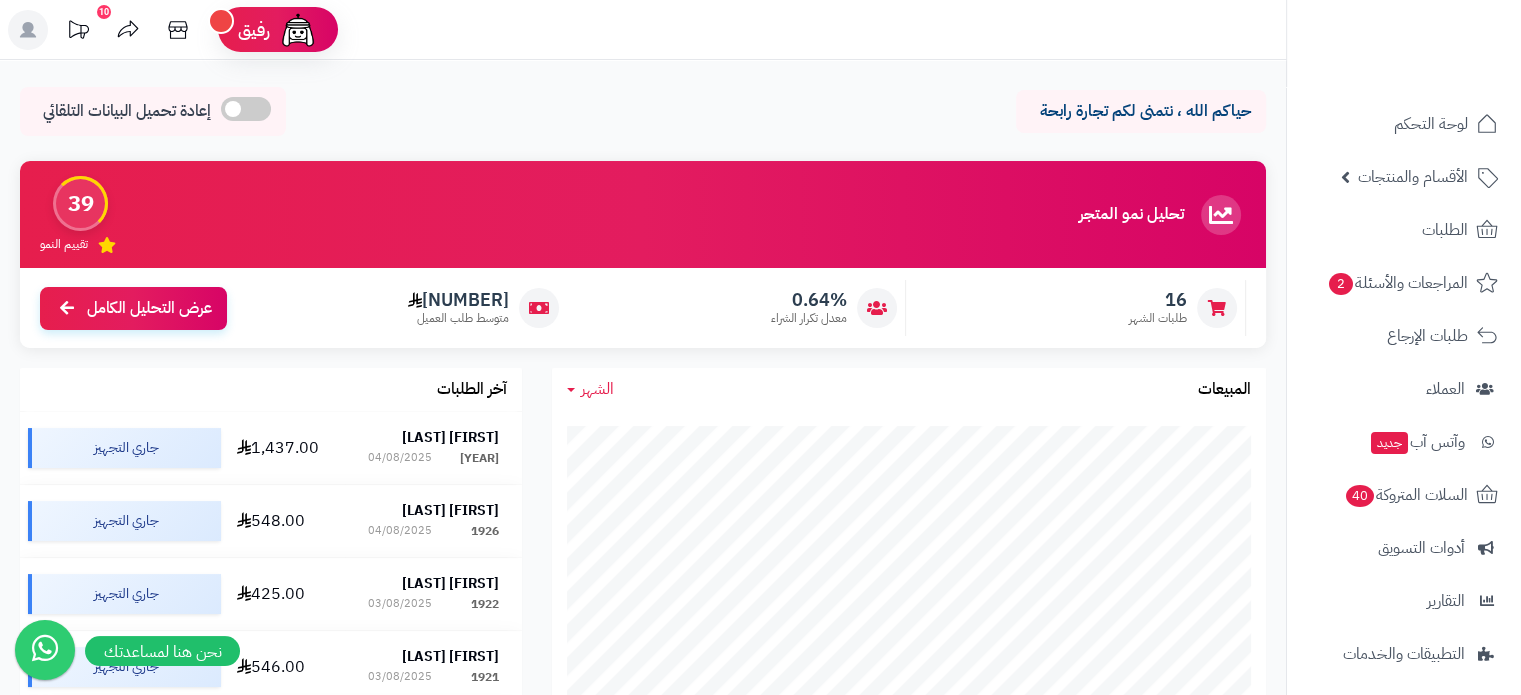 click on "الشهر" at bounding box center (597, 389) 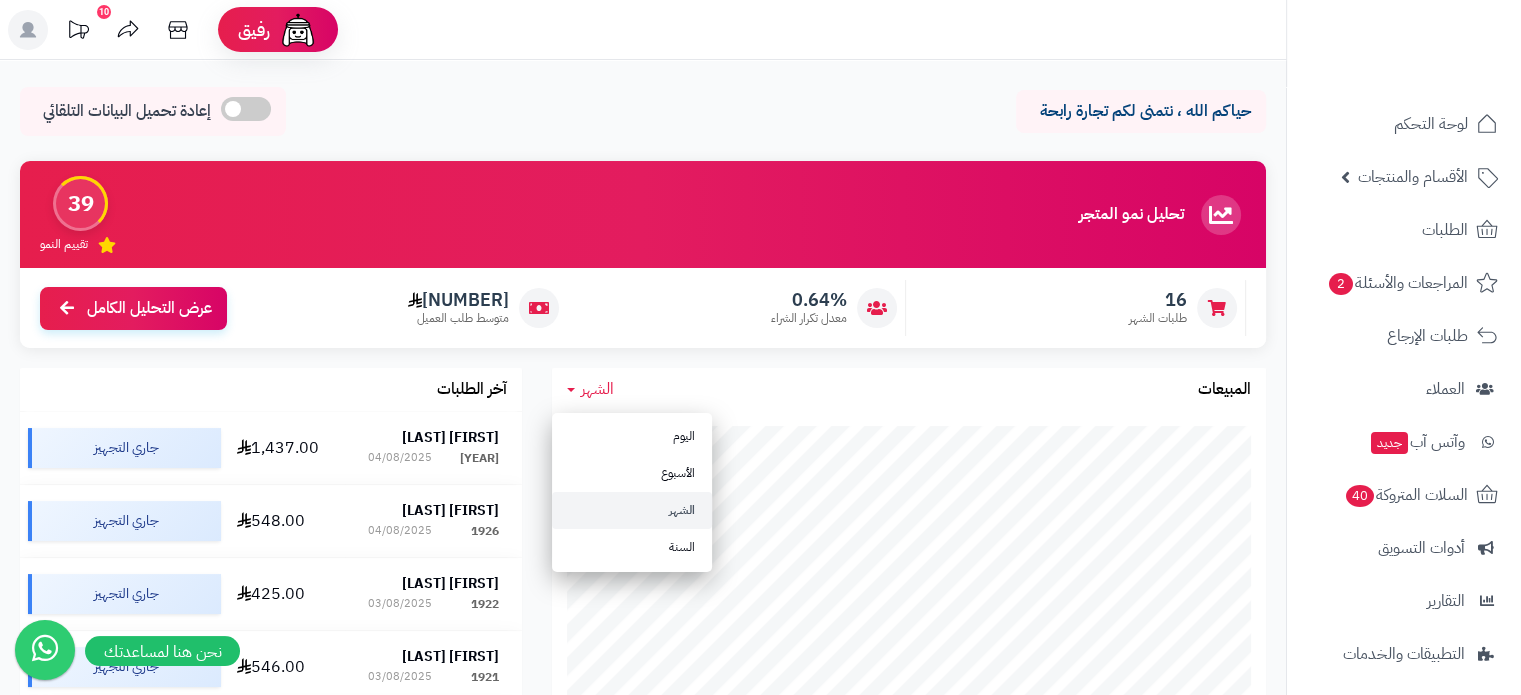 click on "الشهر
اليوم الأسبوع الشهر السنة المبيعات" at bounding box center (909, 389) 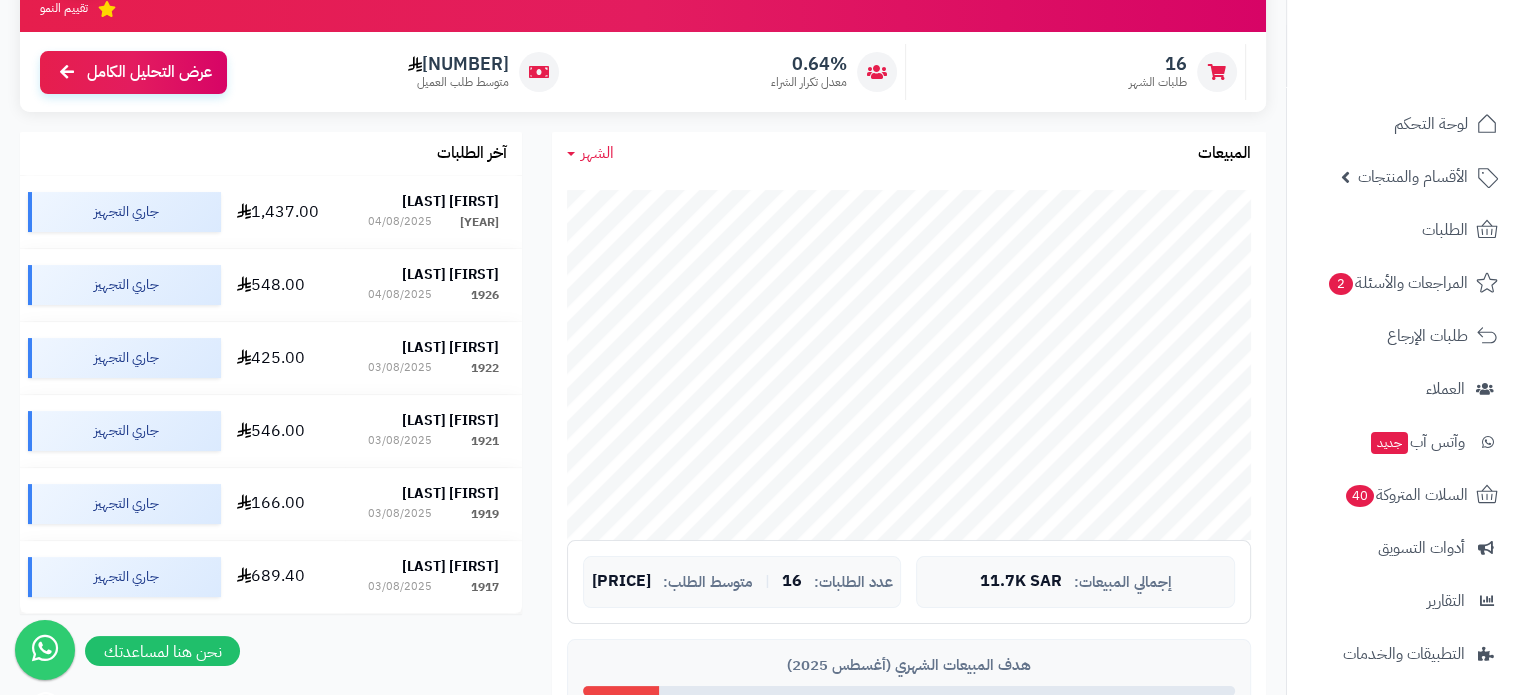 scroll, scrollTop: 238, scrollLeft: 0, axis: vertical 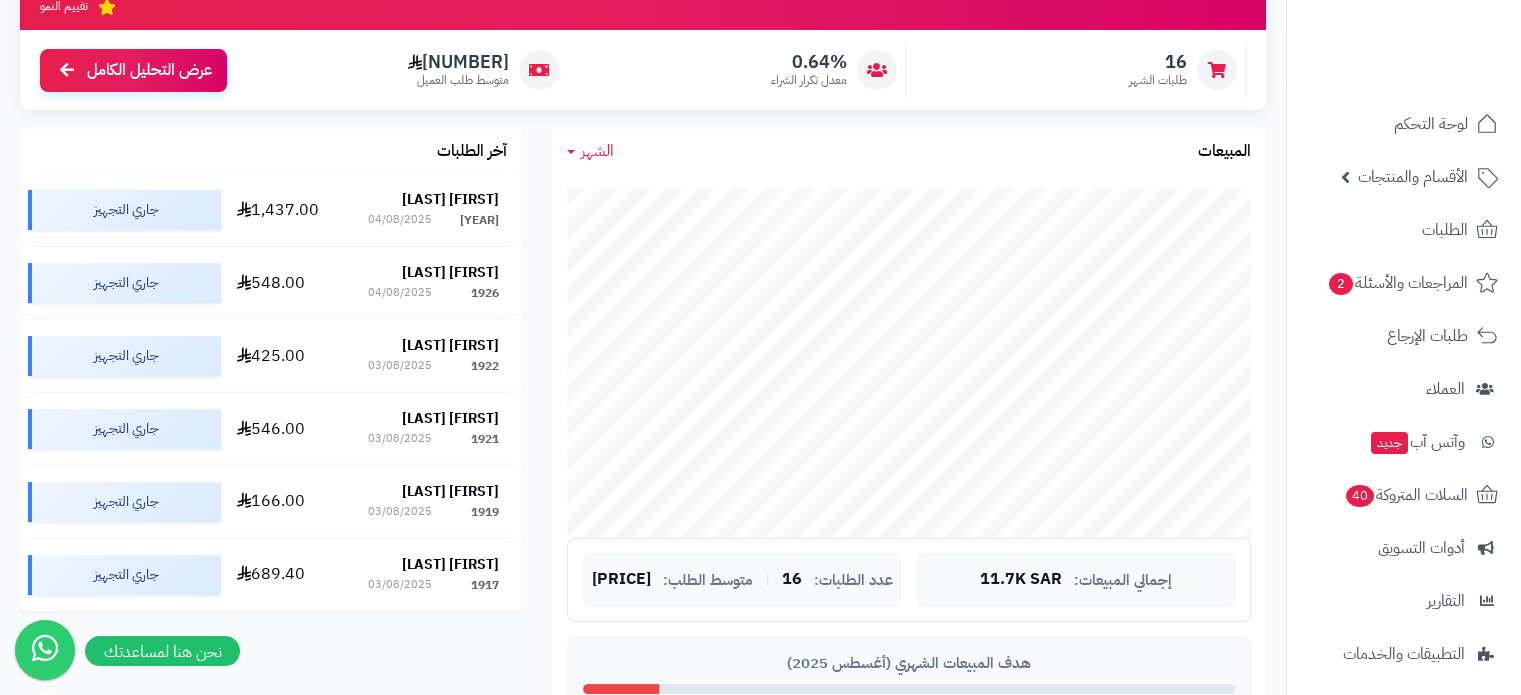 click on "الشهر" at bounding box center [597, 151] 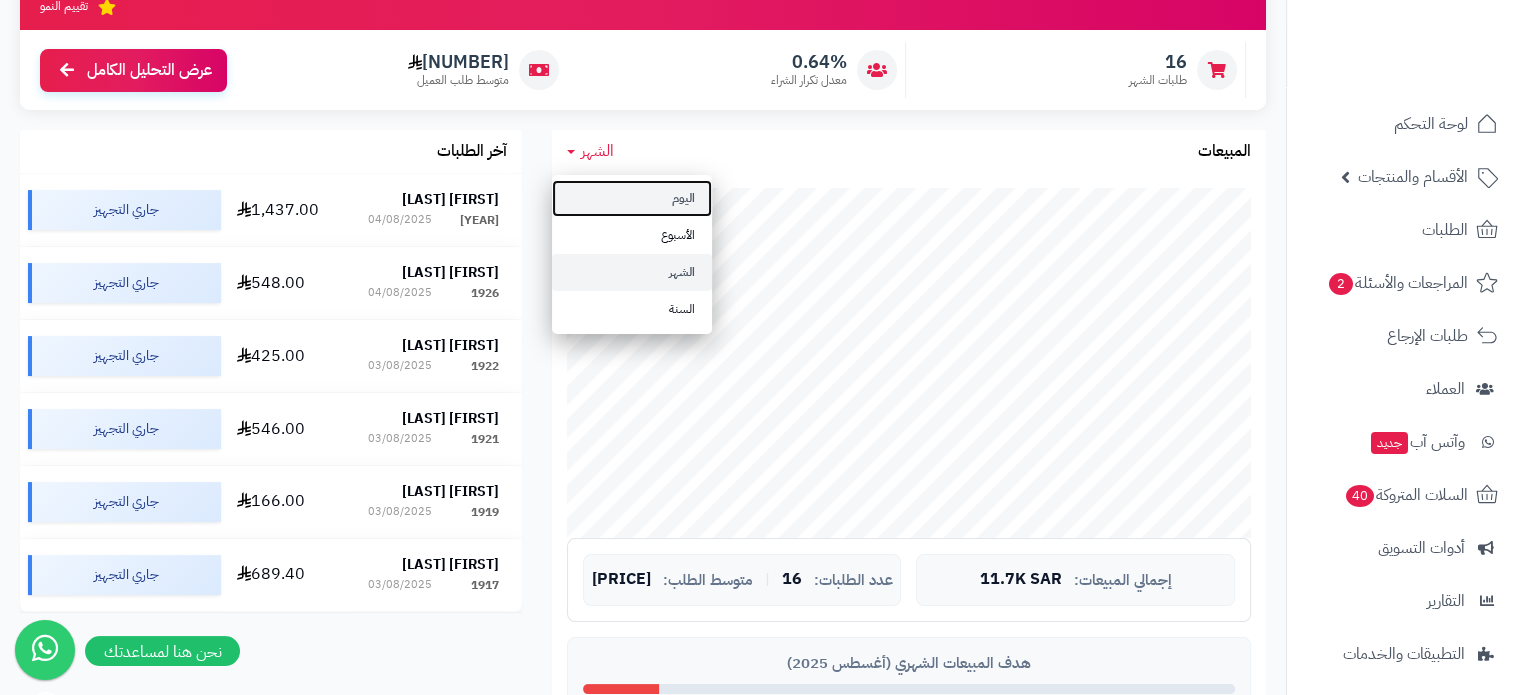 click on "اليوم" at bounding box center (632, 198) 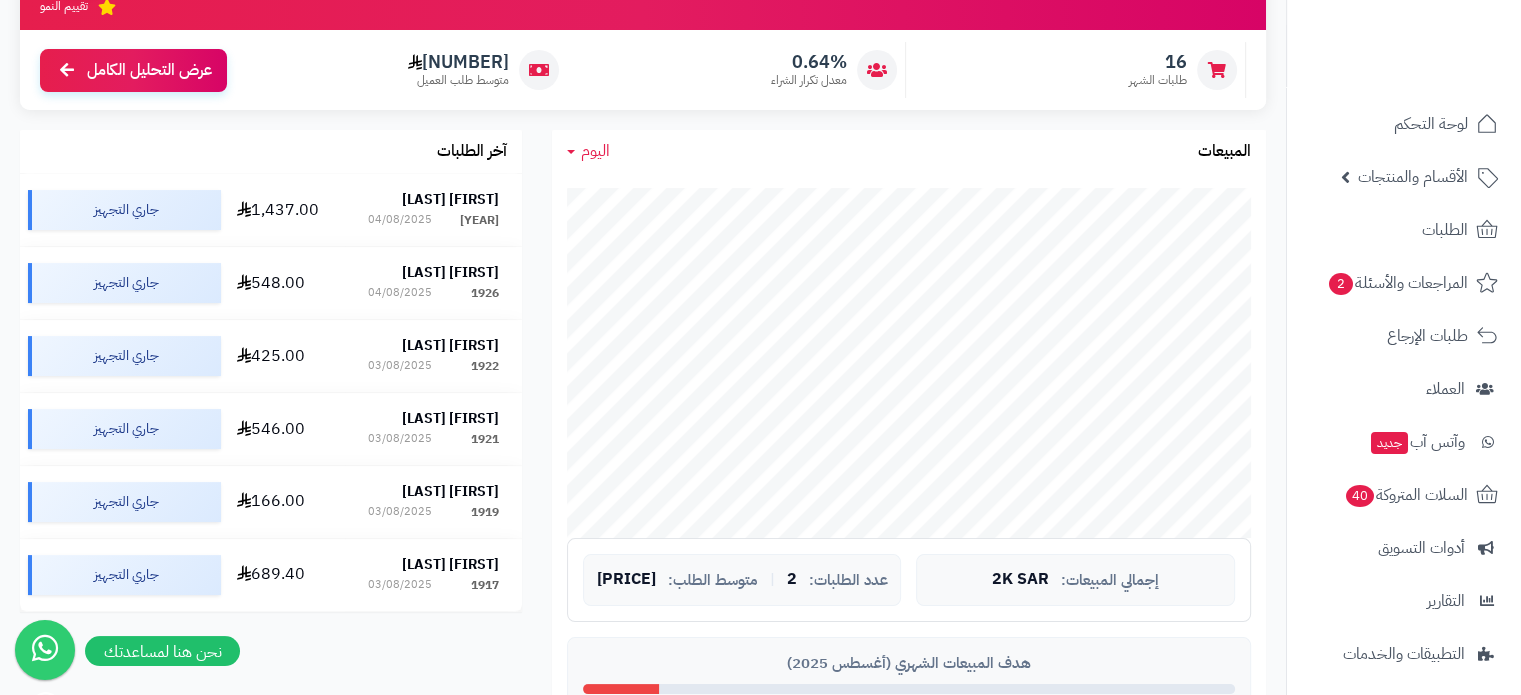 click on "اليوم" at bounding box center (595, 151) 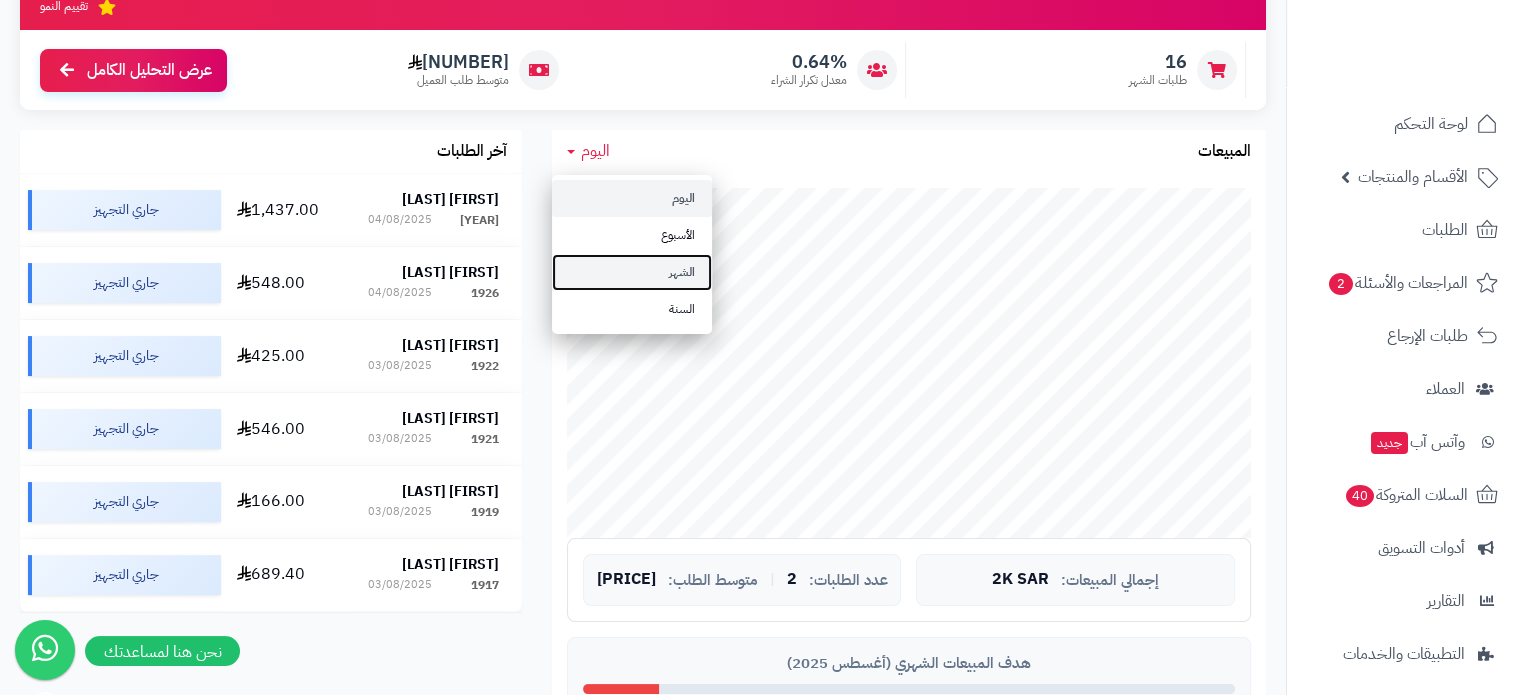 click on "الشهر" at bounding box center [632, 272] 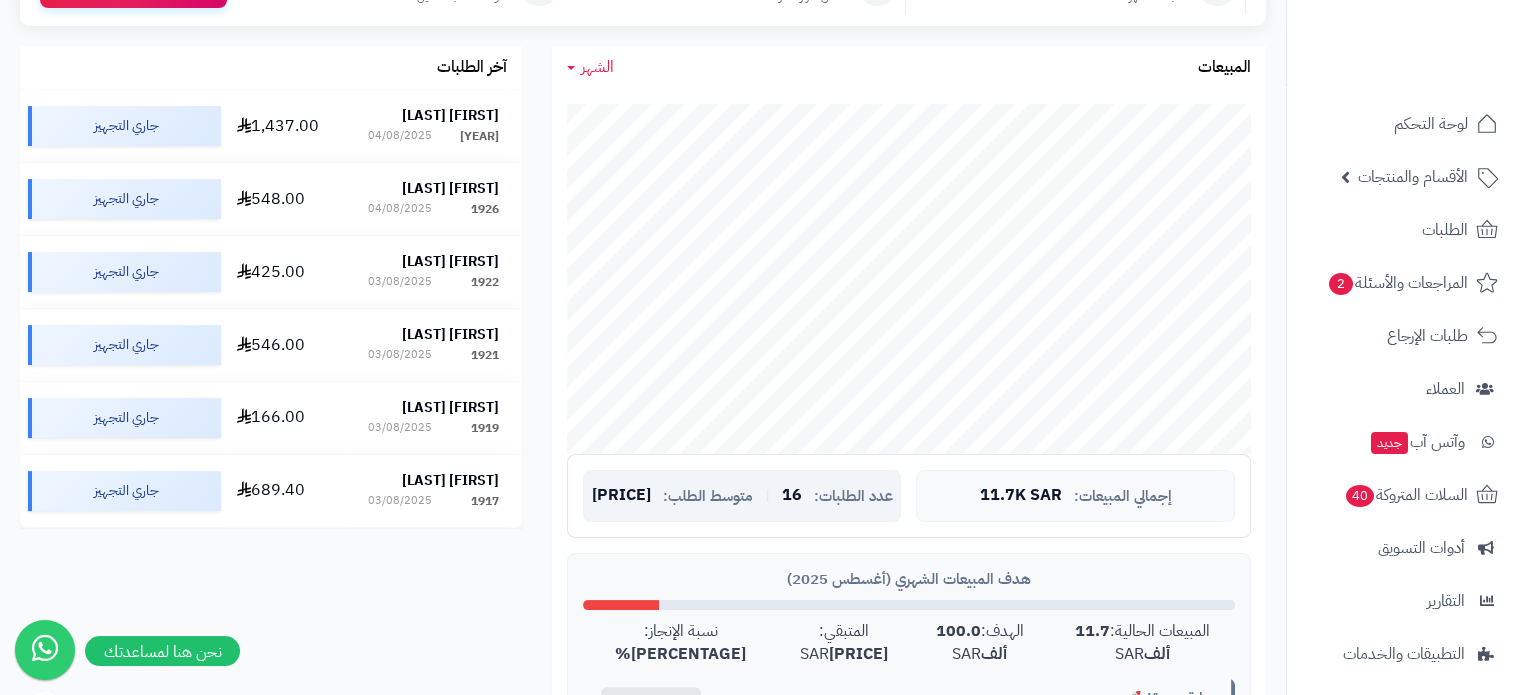 scroll, scrollTop: 320, scrollLeft: 0, axis: vertical 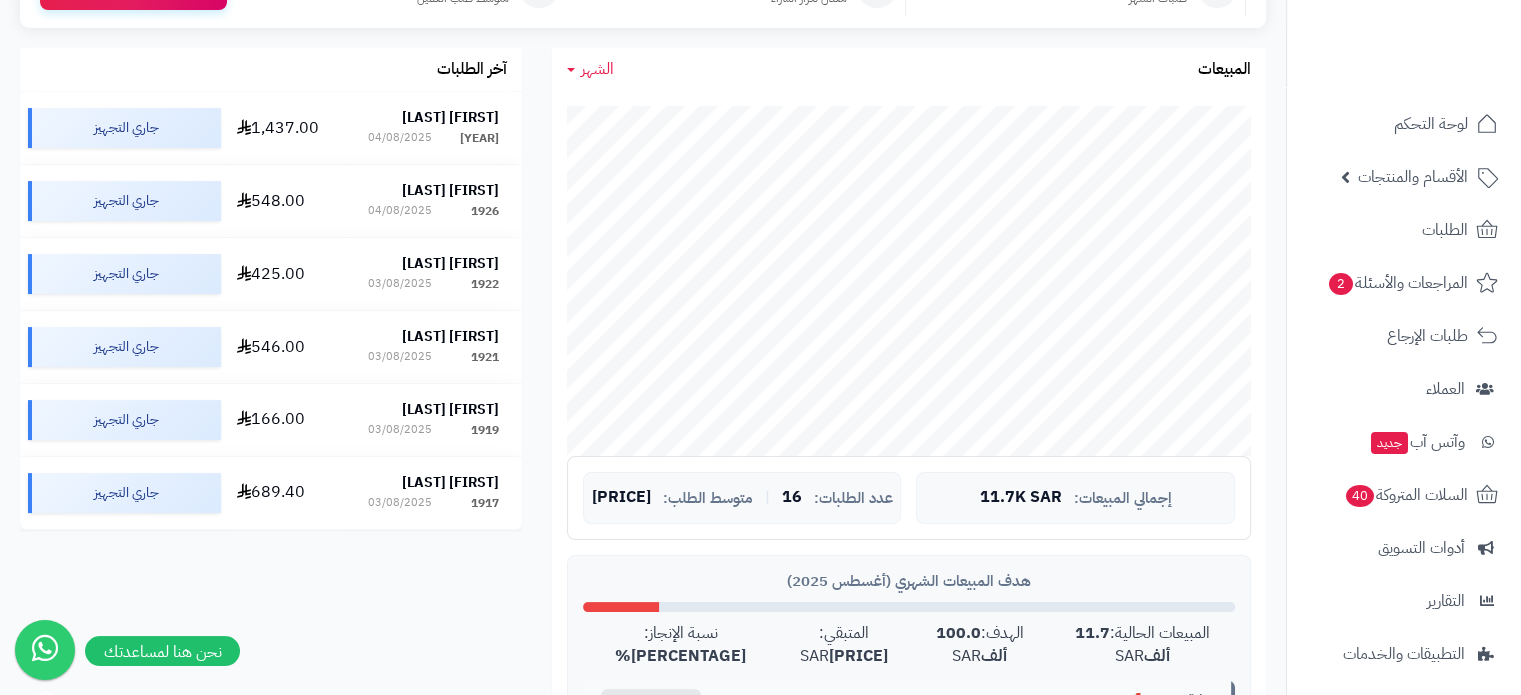 click on "جاري التحميل...
إجمالي المبيعات:
11.7K SAR
عدد الطلبات:
16
|
متوسط الطلب:
733.7 SAR
هدف المبيعات الشهري (أغسطس 2025)
المبيعات الحالية:  11.7 ألف  SAR
الهدف:  100.0 ألف  SAR
المتبقي:  88.3 ألف  SAR
نسبة الإنجاز:  11.7%
بداية جيدة! 🚀" at bounding box center [909, 432] 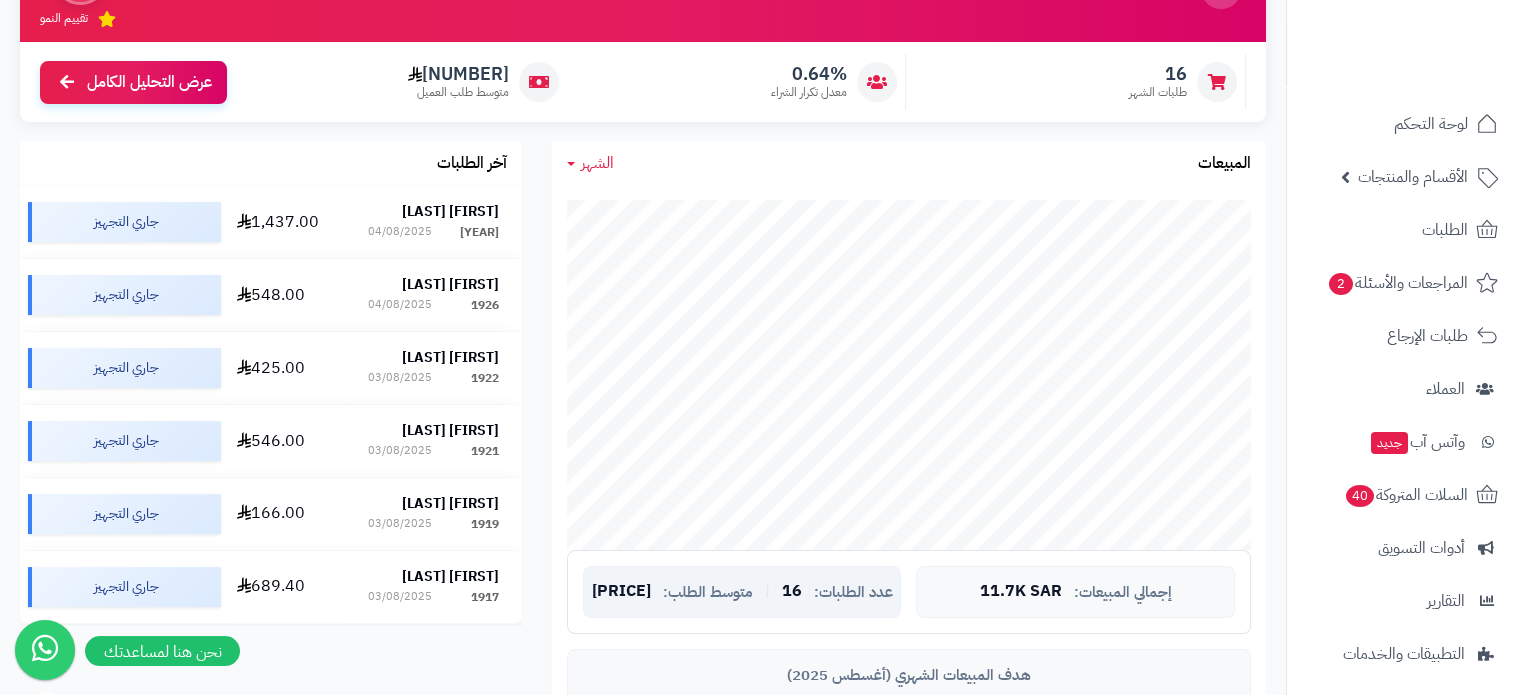 scroll, scrollTop: 228, scrollLeft: 0, axis: vertical 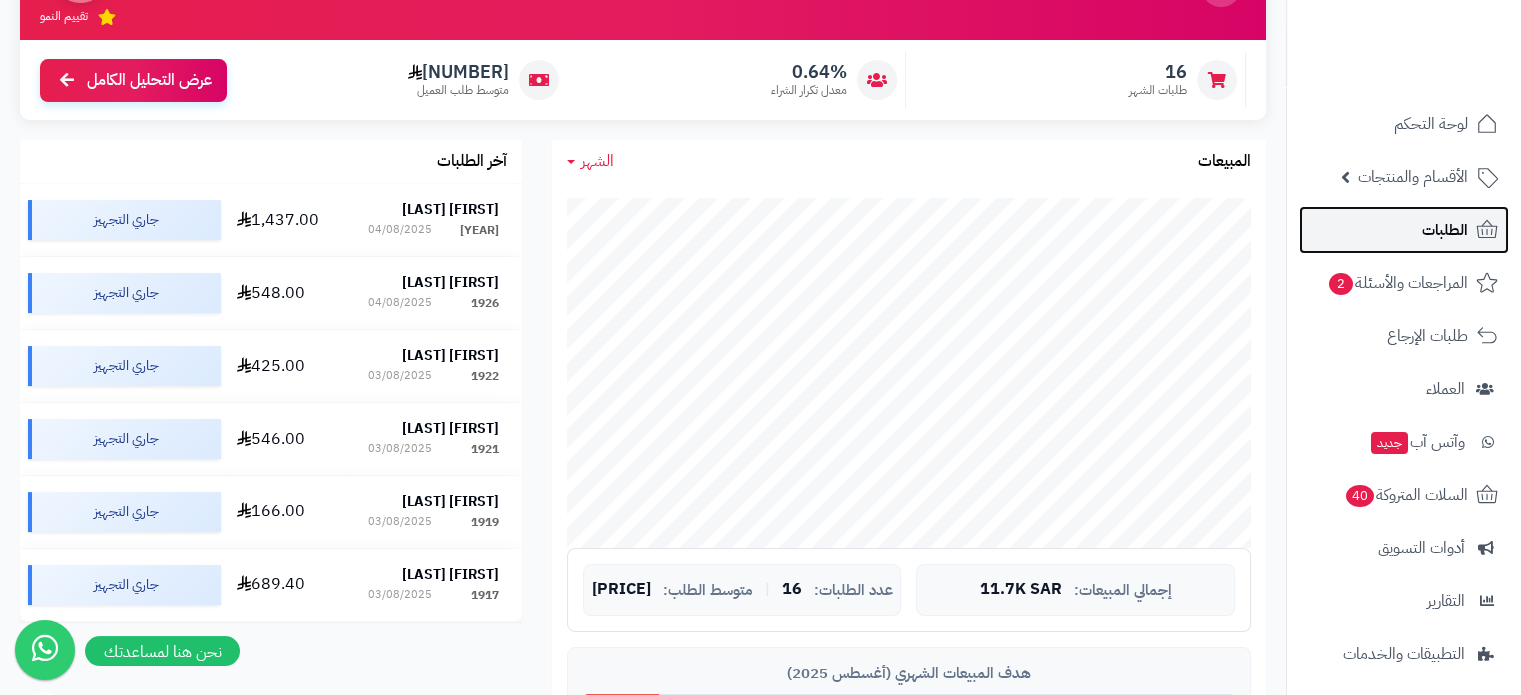 click on "الطلبات" at bounding box center (1404, 230) 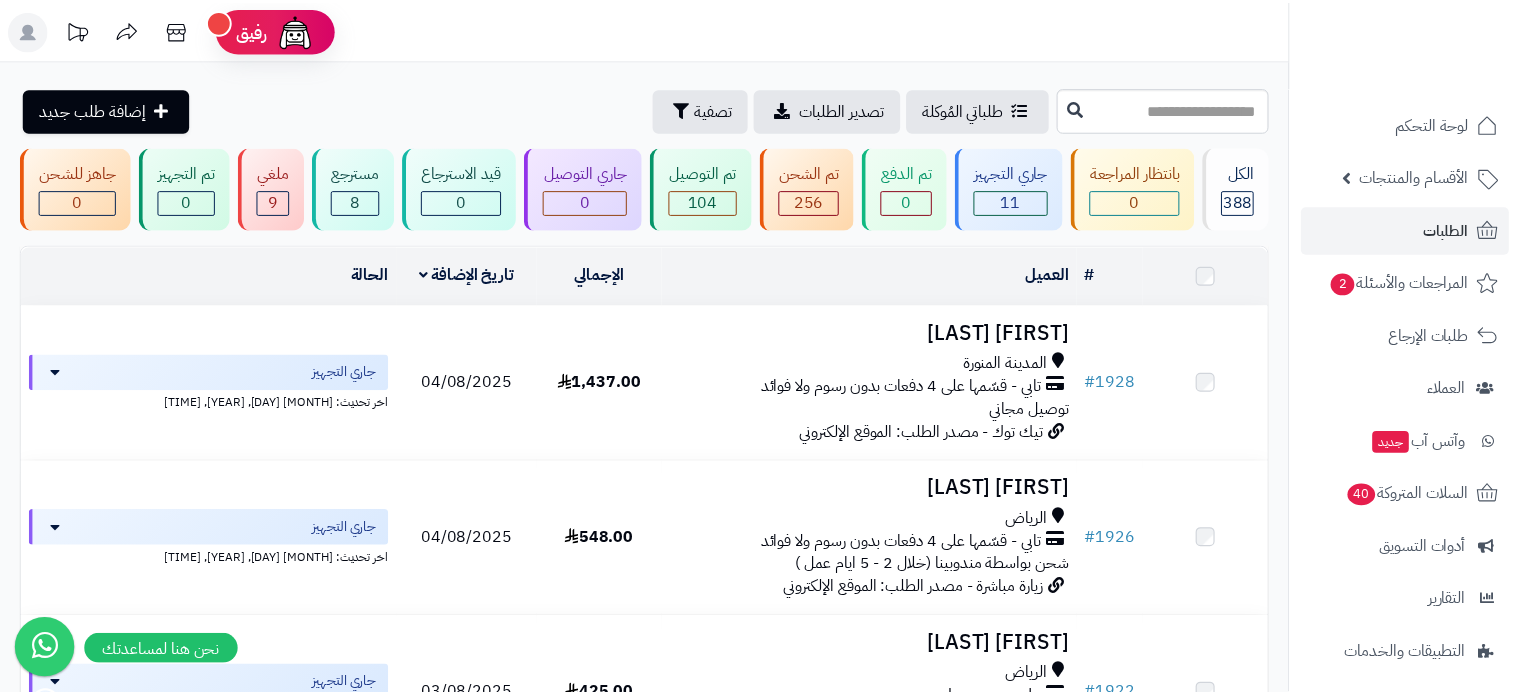 scroll, scrollTop: 308, scrollLeft: 0, axis: vertical 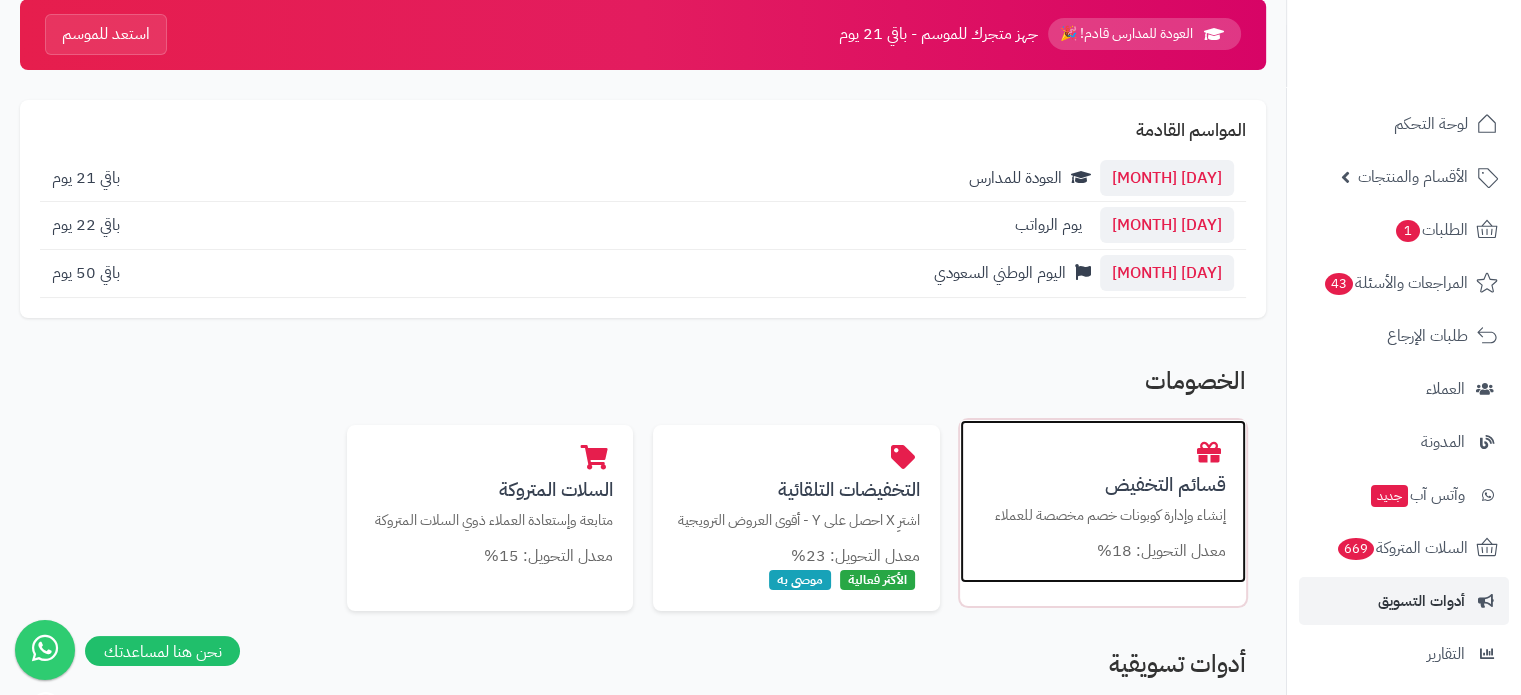 click on "إنشاء وإدارة كوبونات خصم مخصصة للعملاء" at bounding box center [1103, 515] 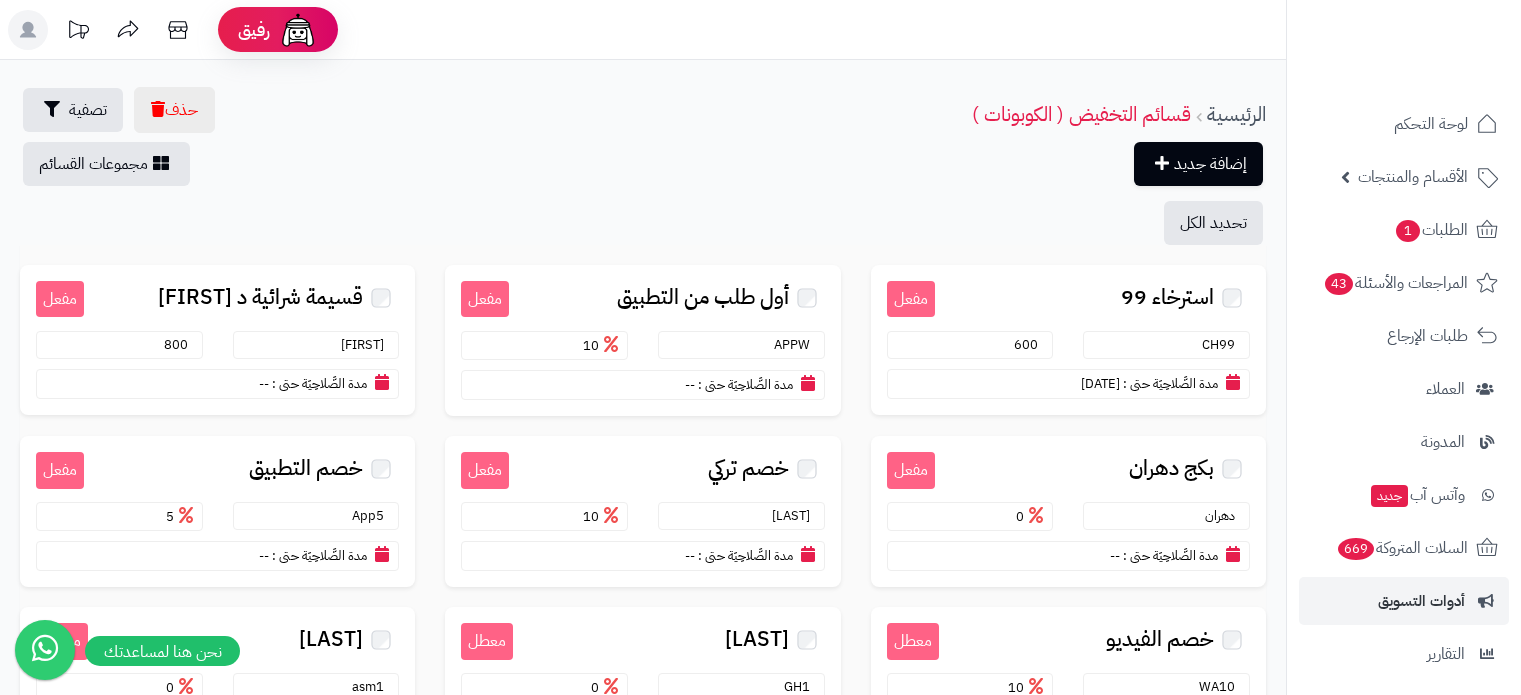 scroll, scrollTop: 0, scrollLeft: 0, axis: both 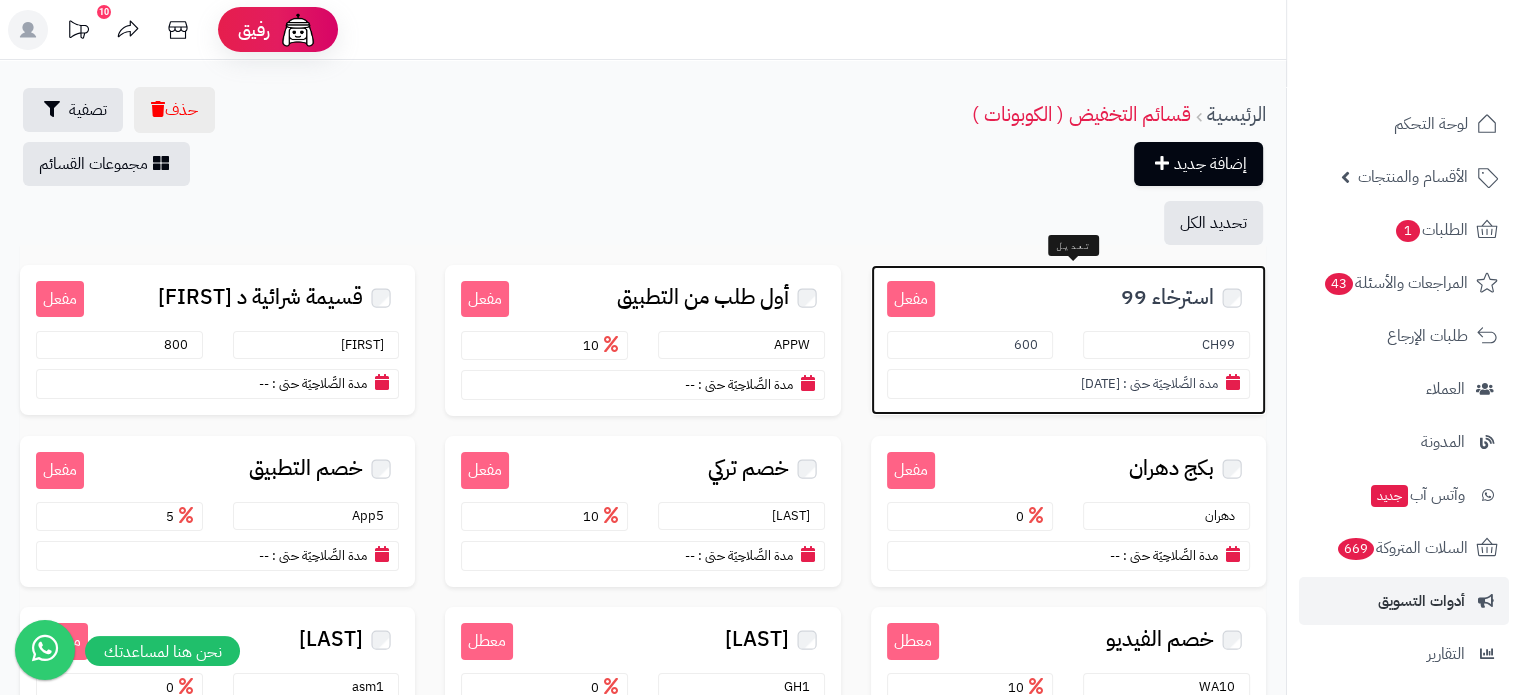 click on "استرخاء 99" at bounding box center (1167, 297) 